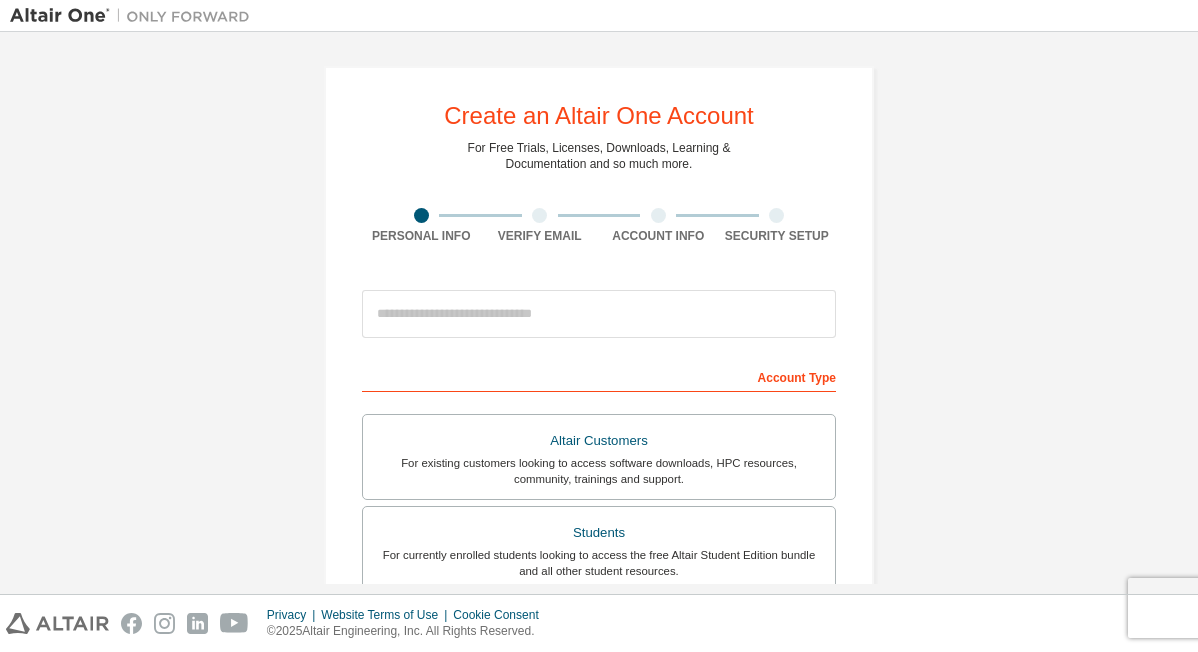 scroll, scrollTop: 0, scrollLeft: 0, axis: both 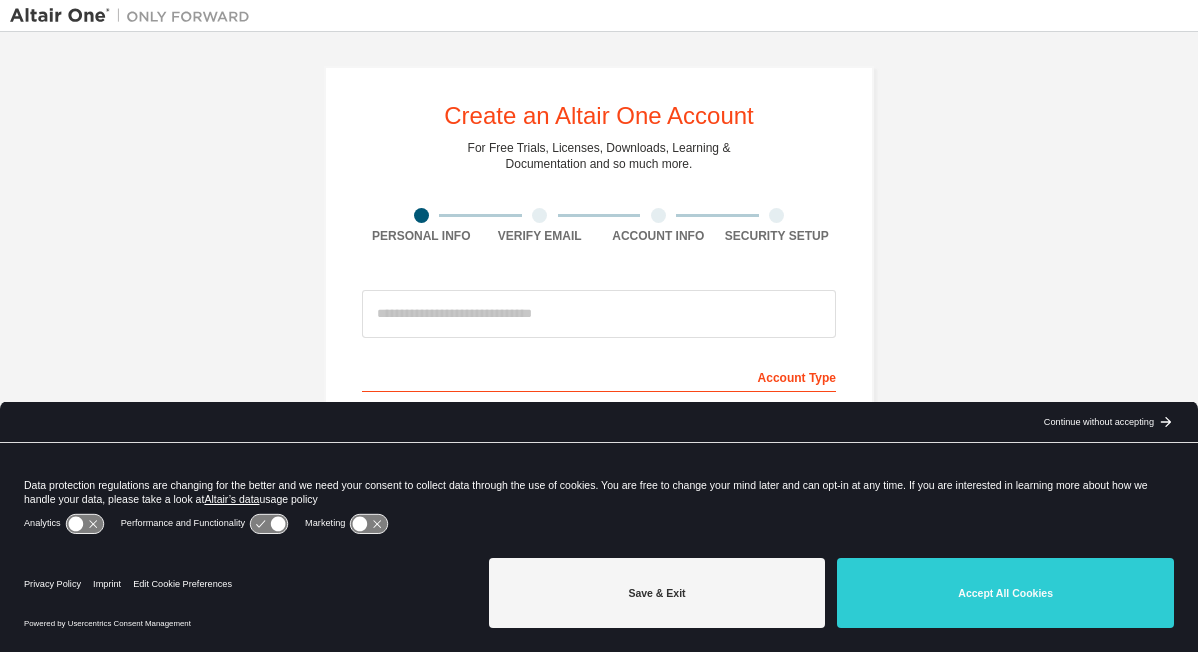 click on "Accept All Cookies" at bounding box center (1005, 593) 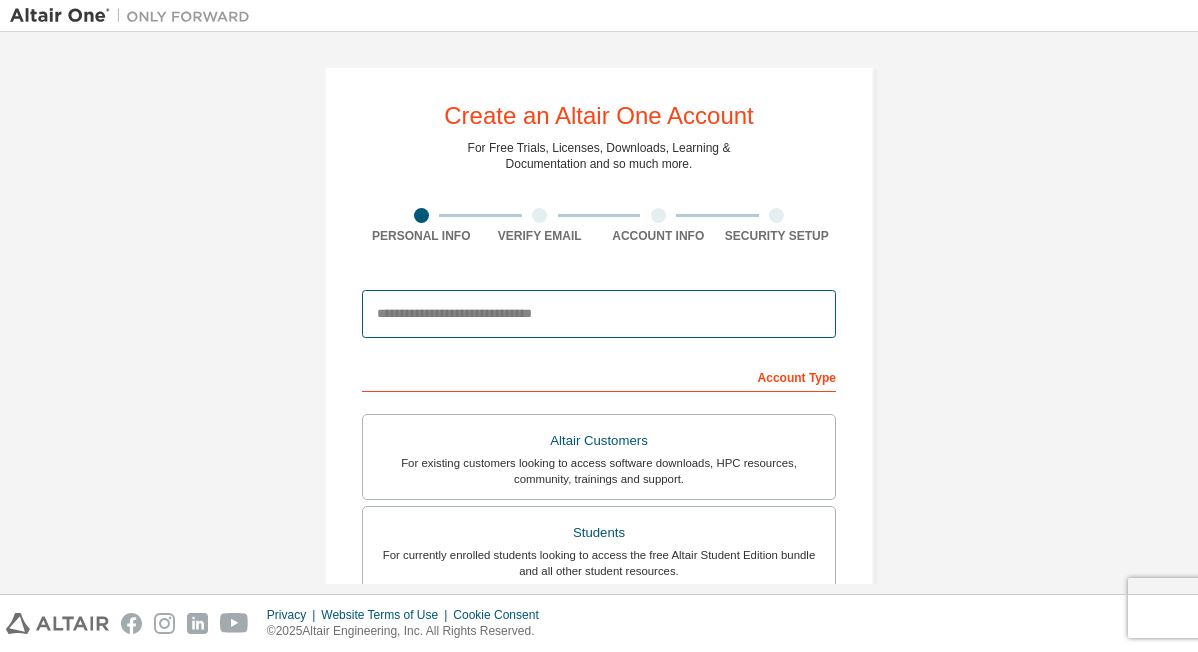 click at bounding box center [599, 314] 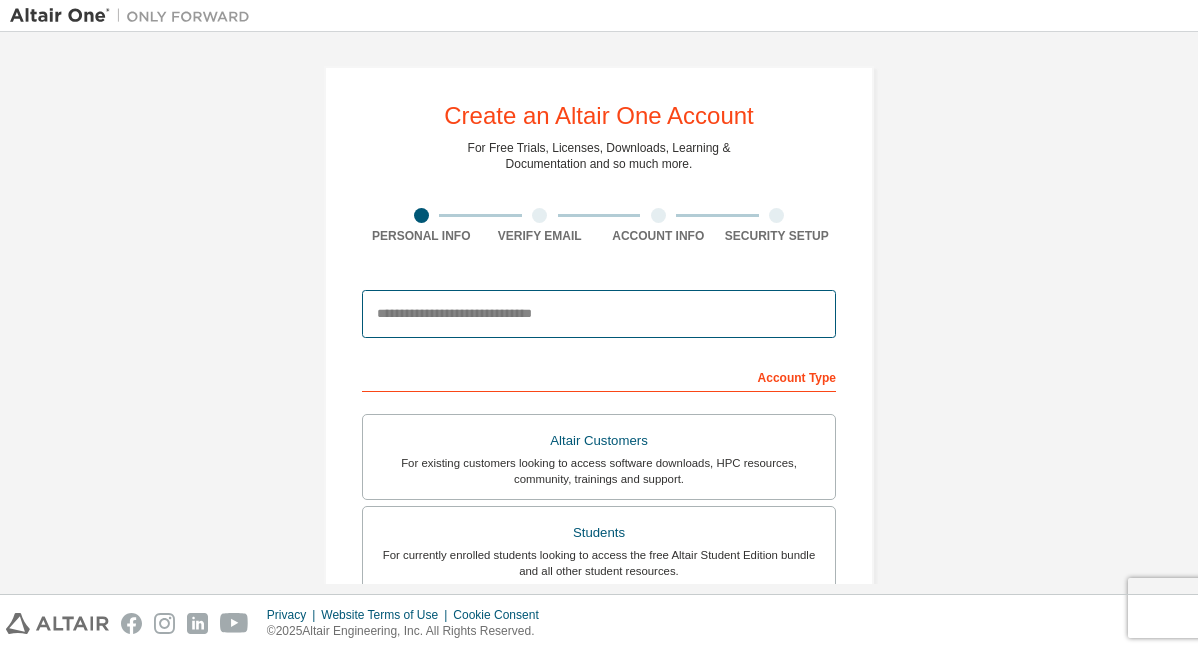 type on "**********" 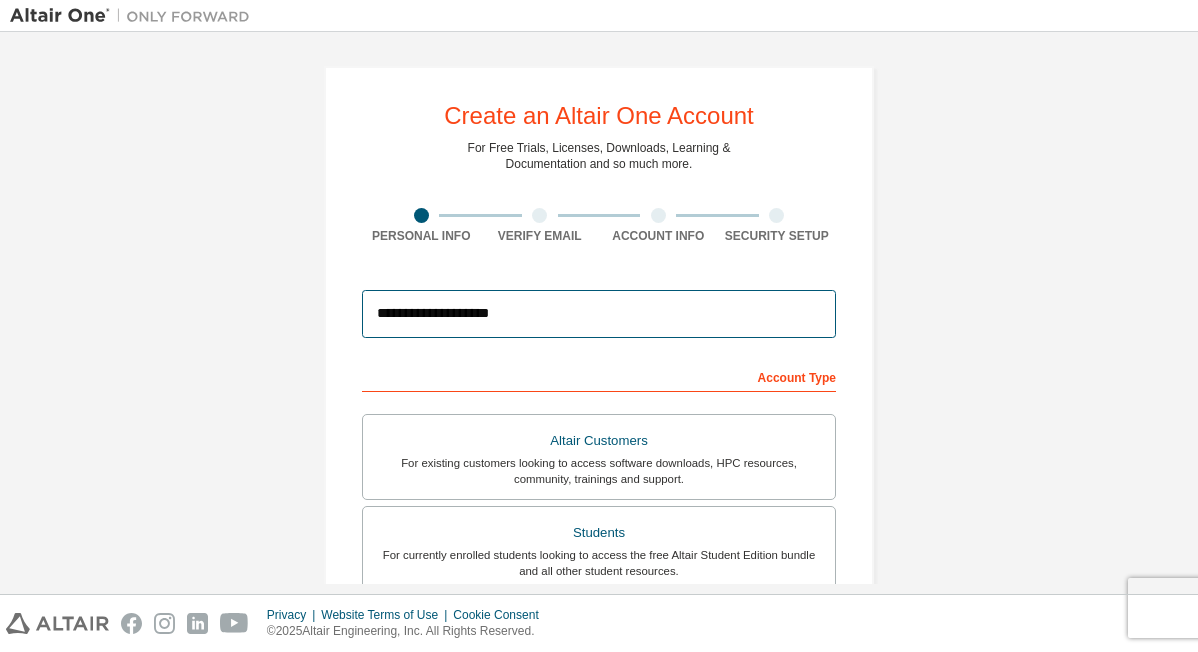 type on "****" 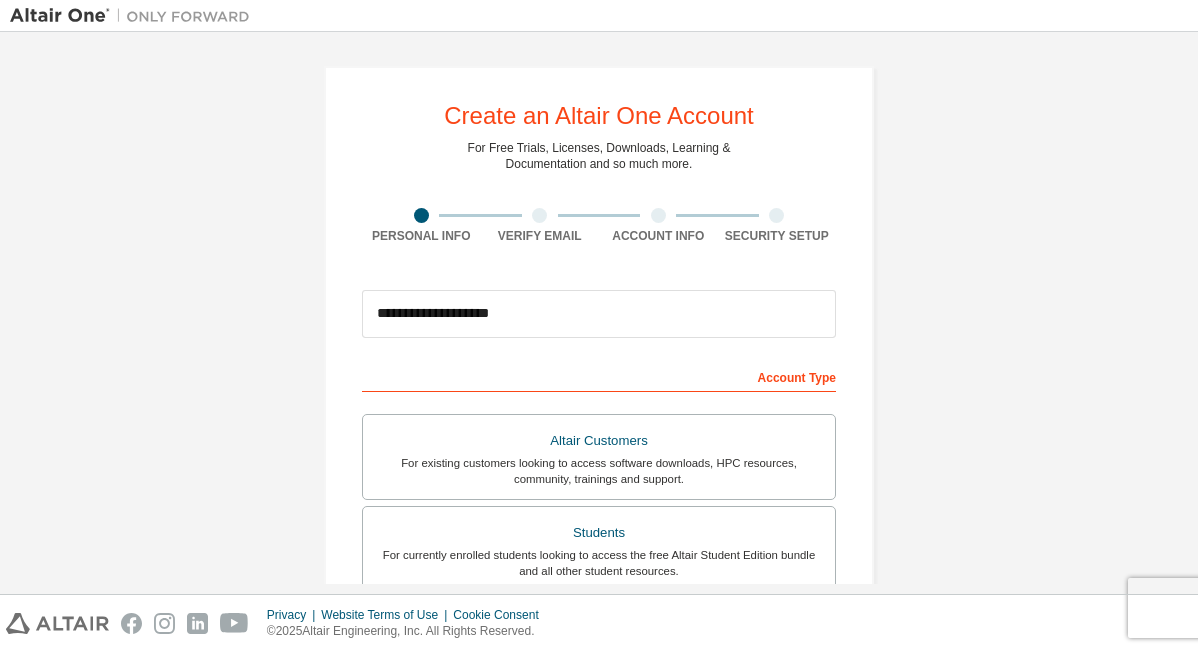 type on "*******" 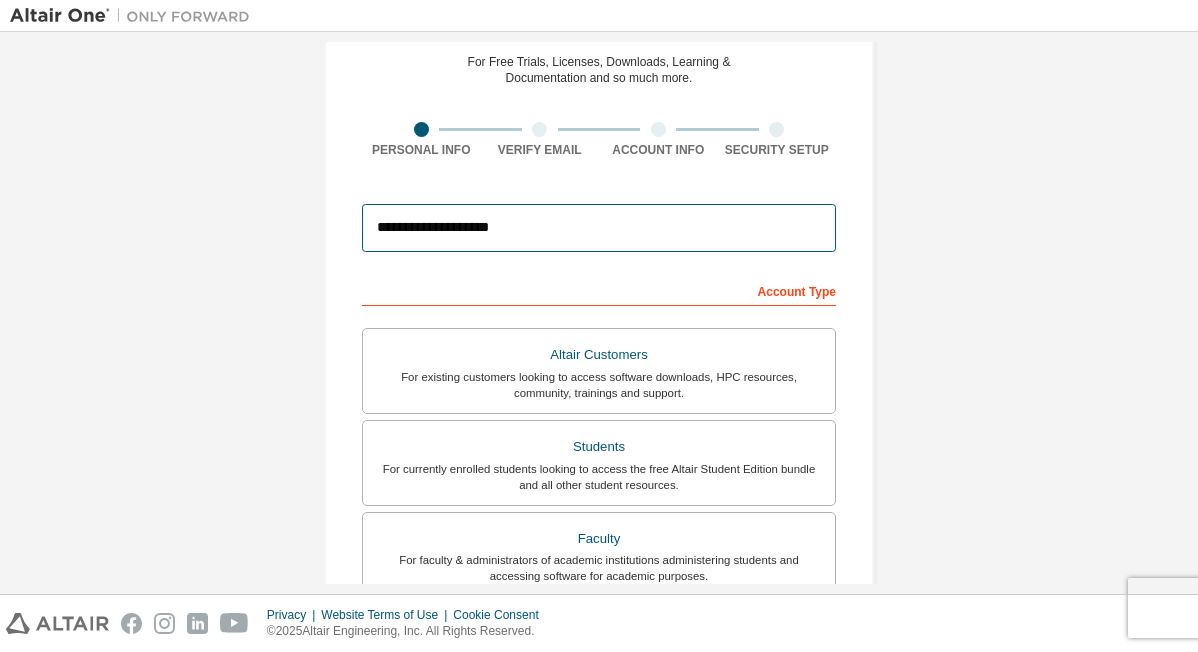 scroll, scrollTop: 200, scrollLeft: 0, axis: vertical 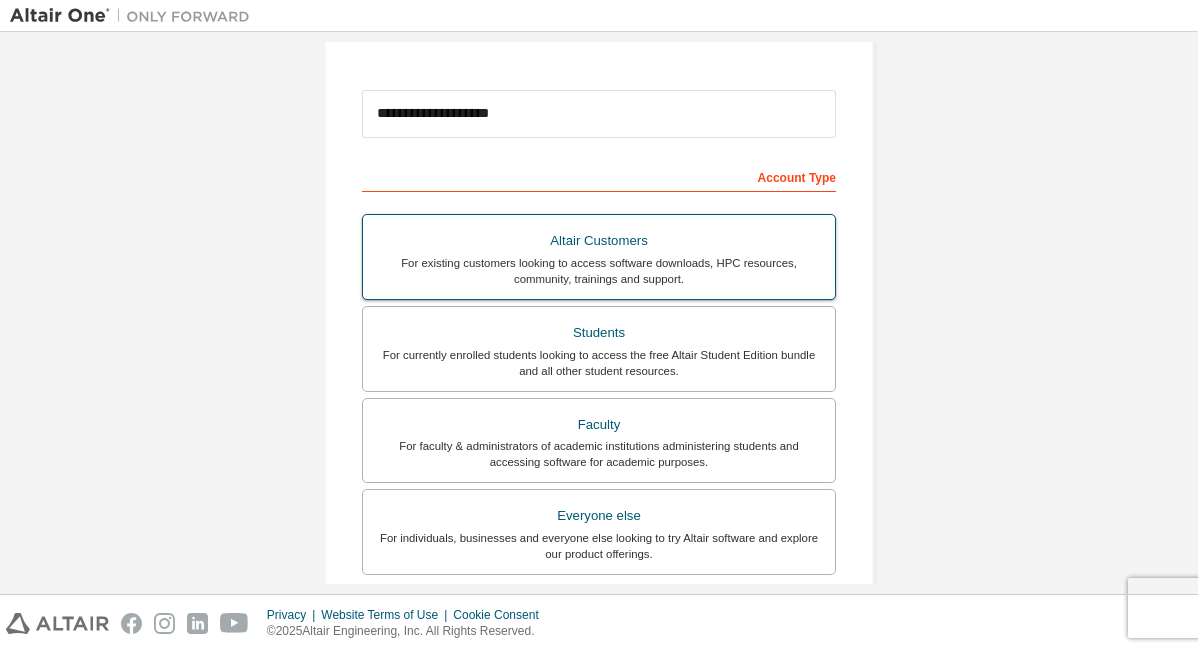 click on "Altair Customers" at bounding box center (599, 241) 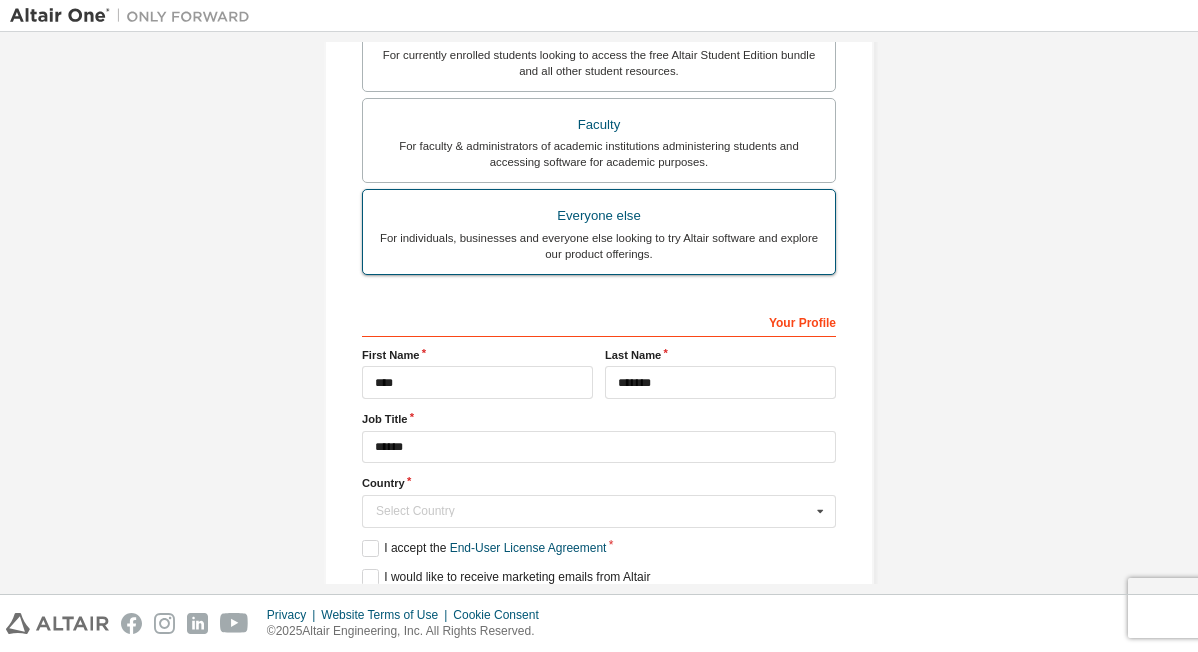 scroll, scrollTop: 576, scrollLeft: 0, axis: vertical 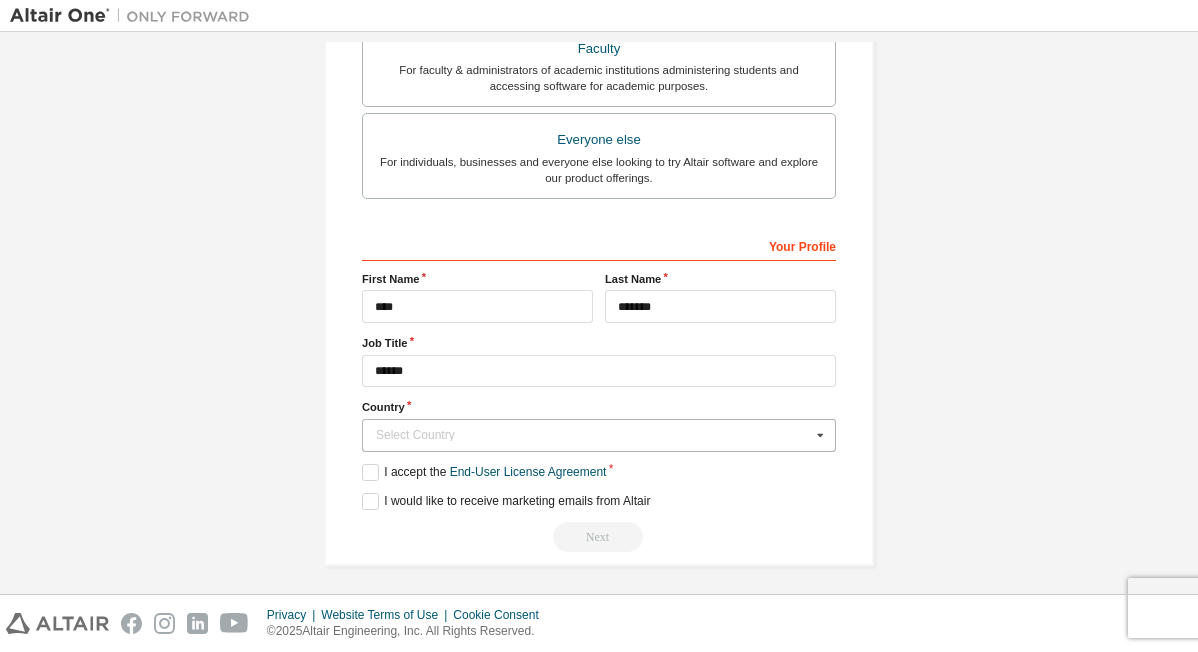 click at bounding box center [820, 435] 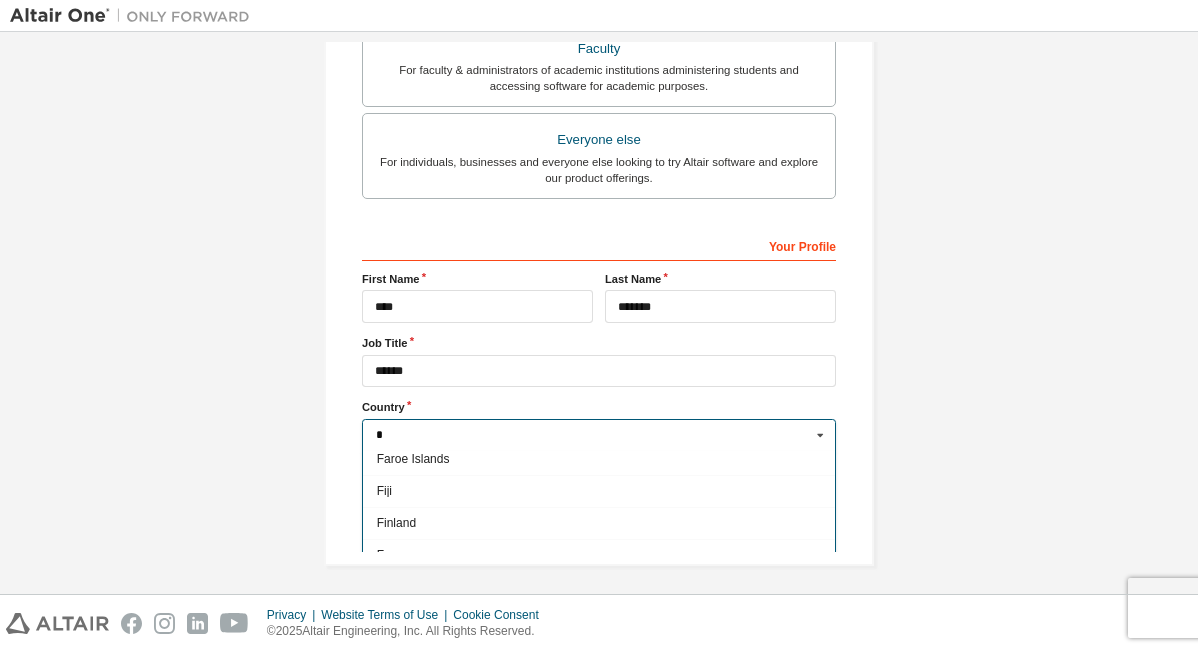 scroll, scrollTop: 200, scrollLeft: 0, axis: vertical 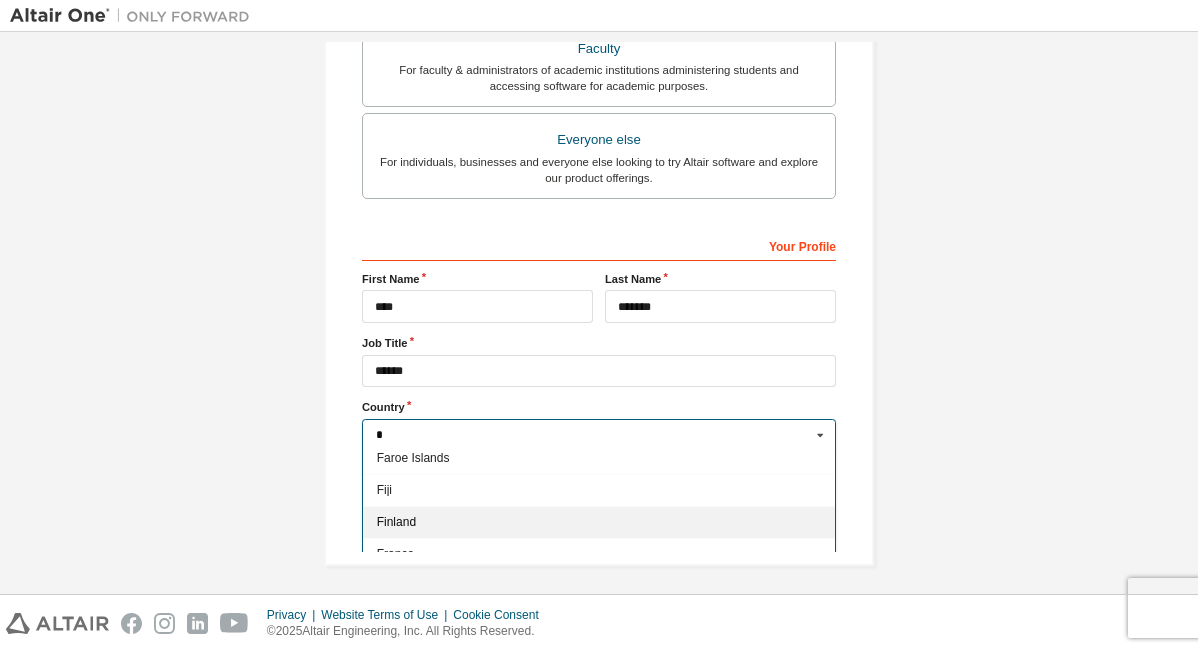 type on "*" 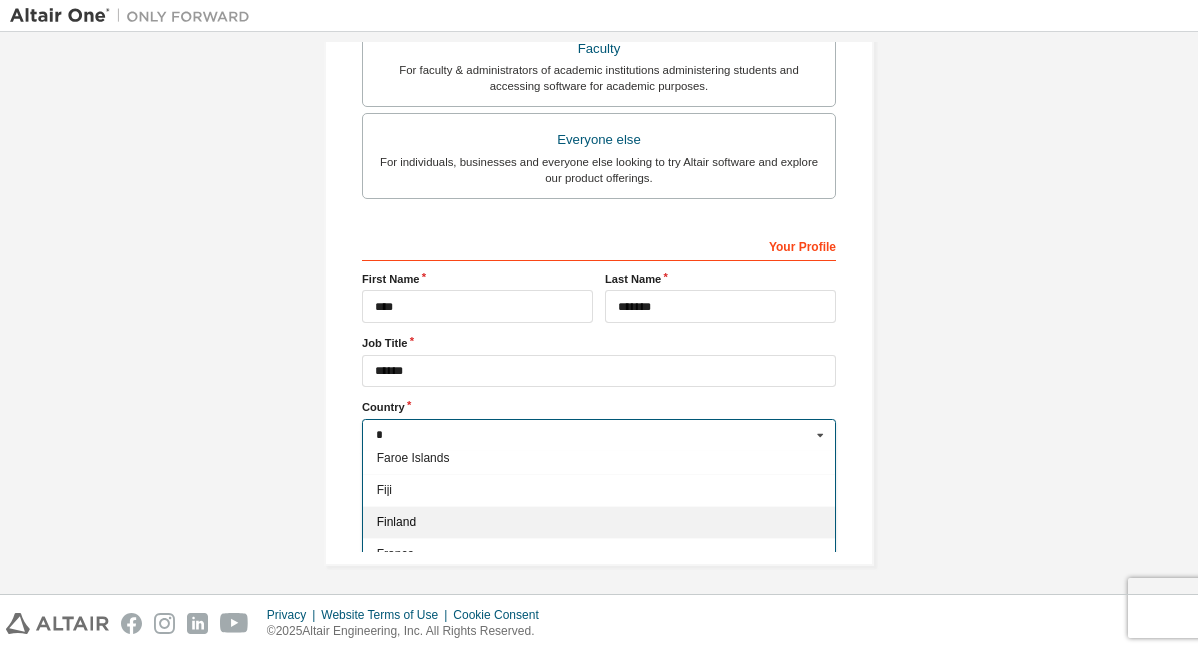 click on "Finland" at bounding box center [599, 522] 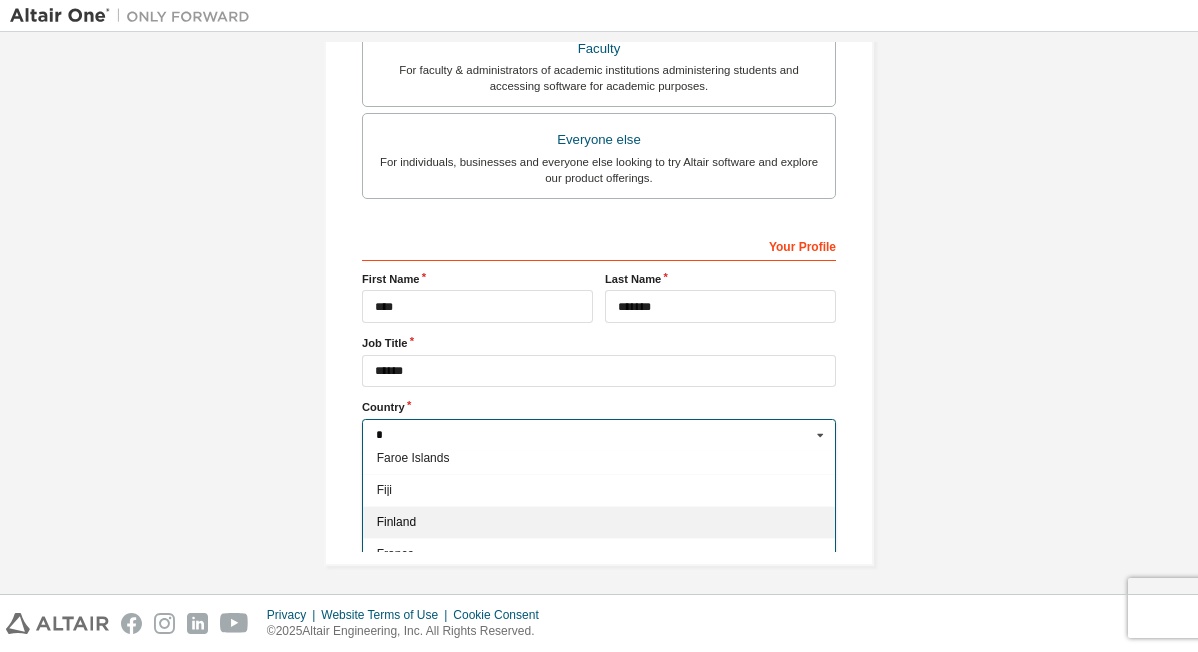 type on "***" 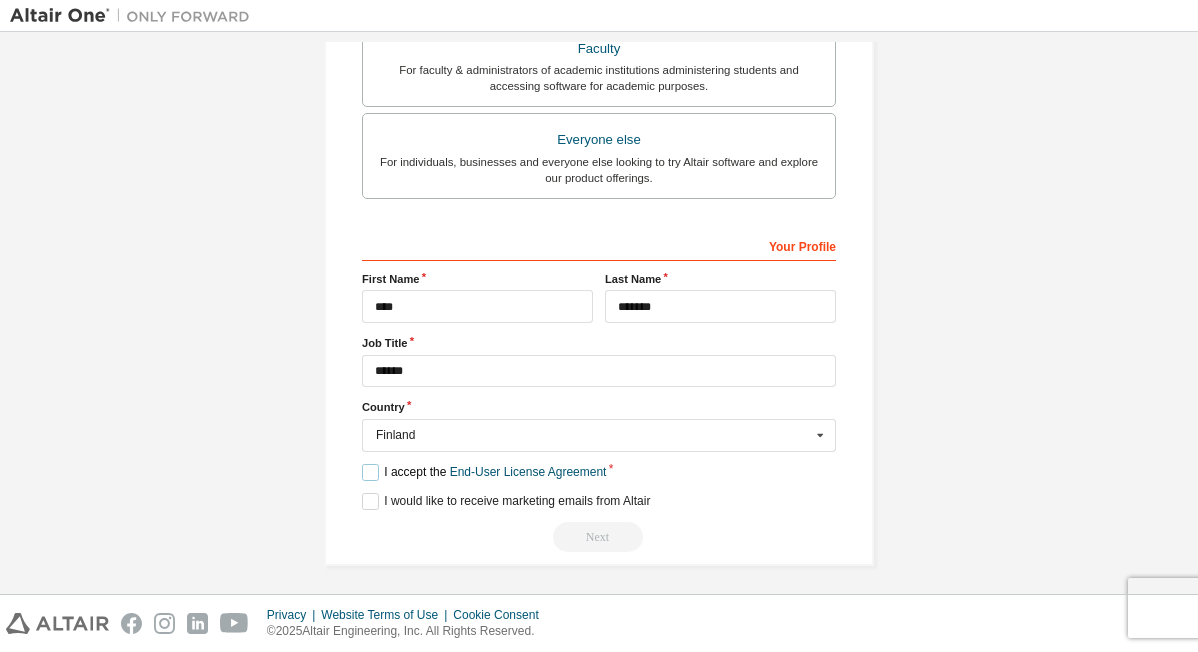 click on "I accept the    End-User License Agreement" at bounding box center (484, 472) 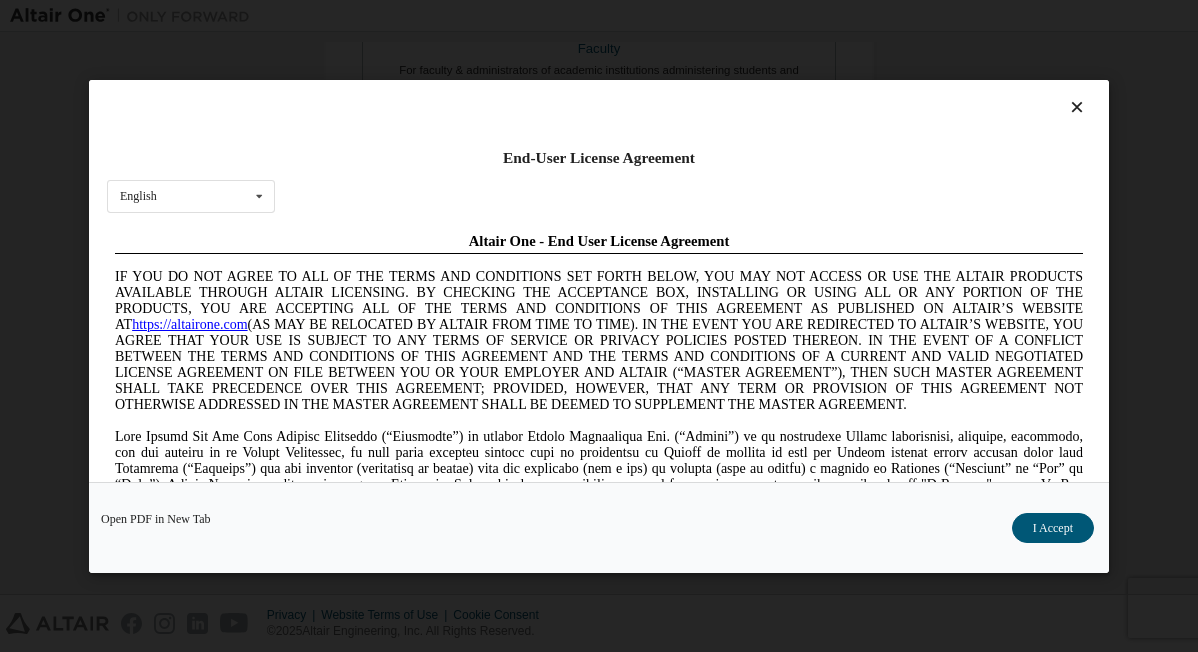 scroll, scrollTop: 0, scrollLeft: 0, axis: both 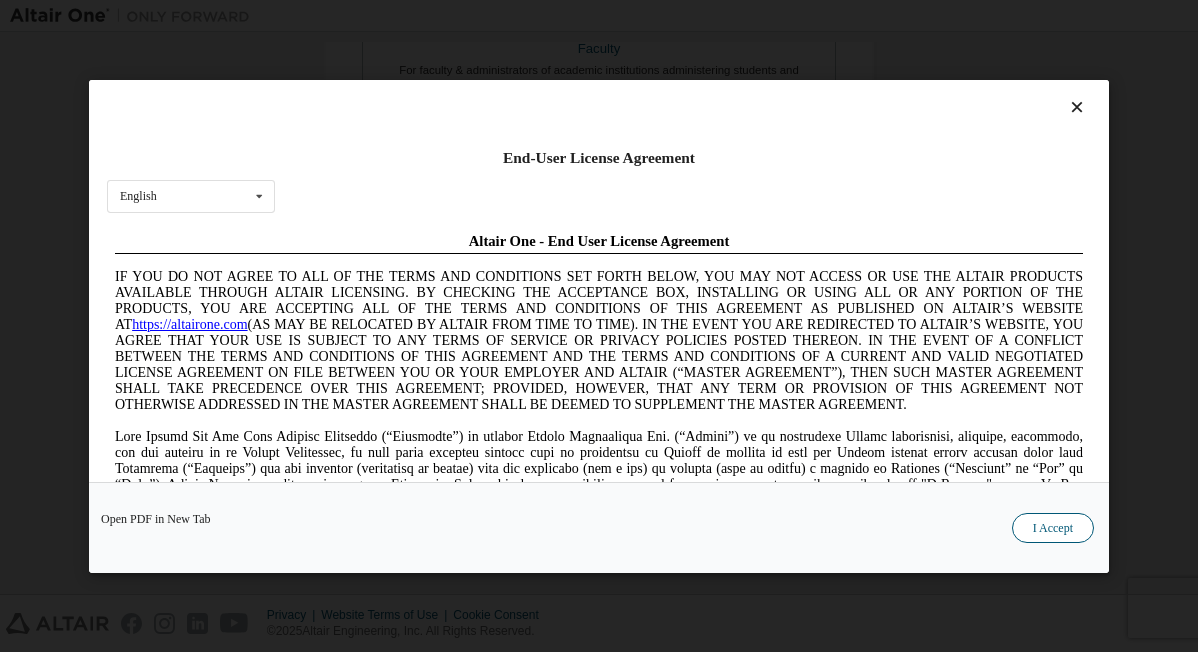 click on "I Accept" at bounding box center (1053, 527) 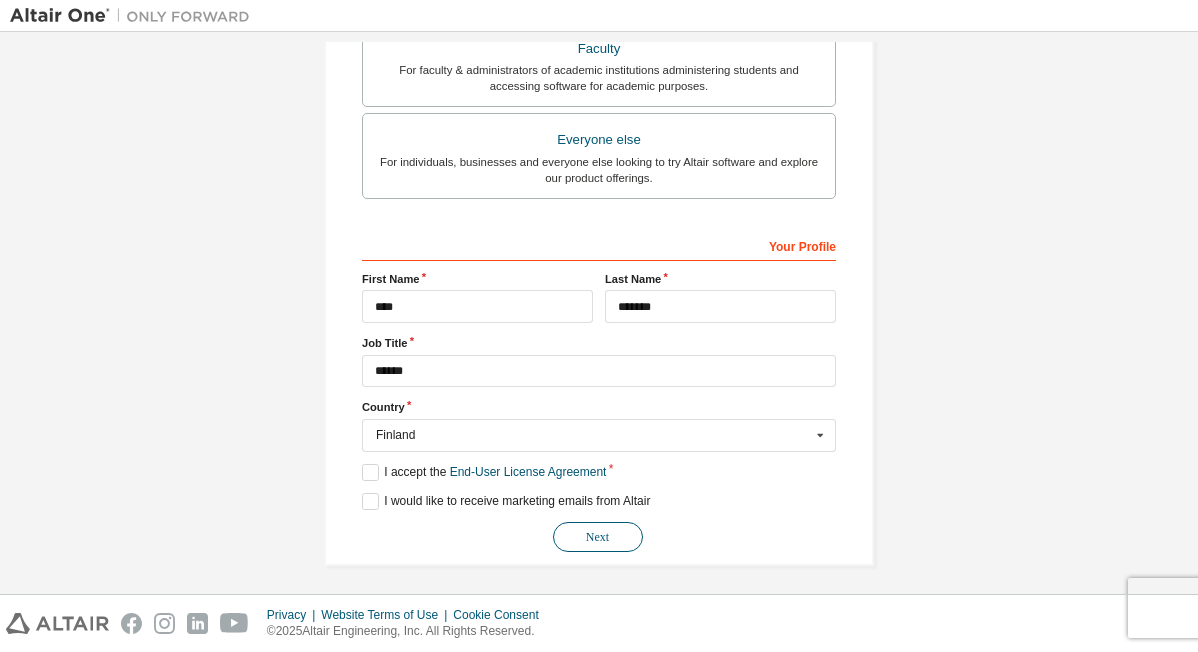 click on "Next" at bounding box center (598, 537) 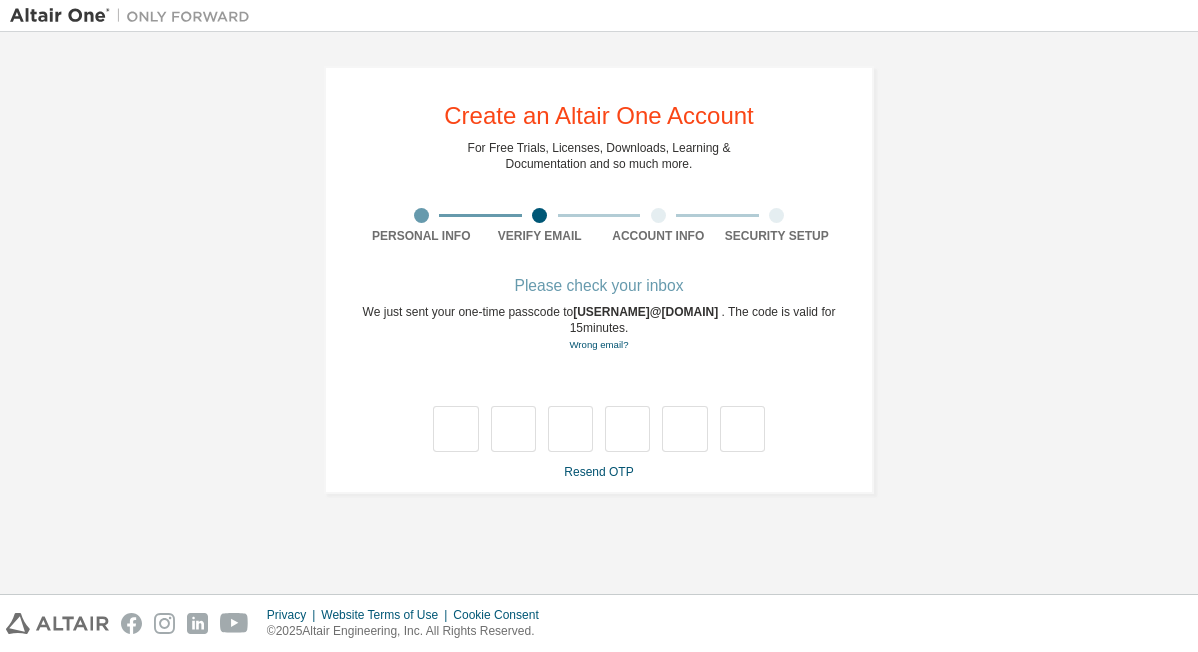 scroll, scrollTop: 0, scrollLeft: 0, axis: both 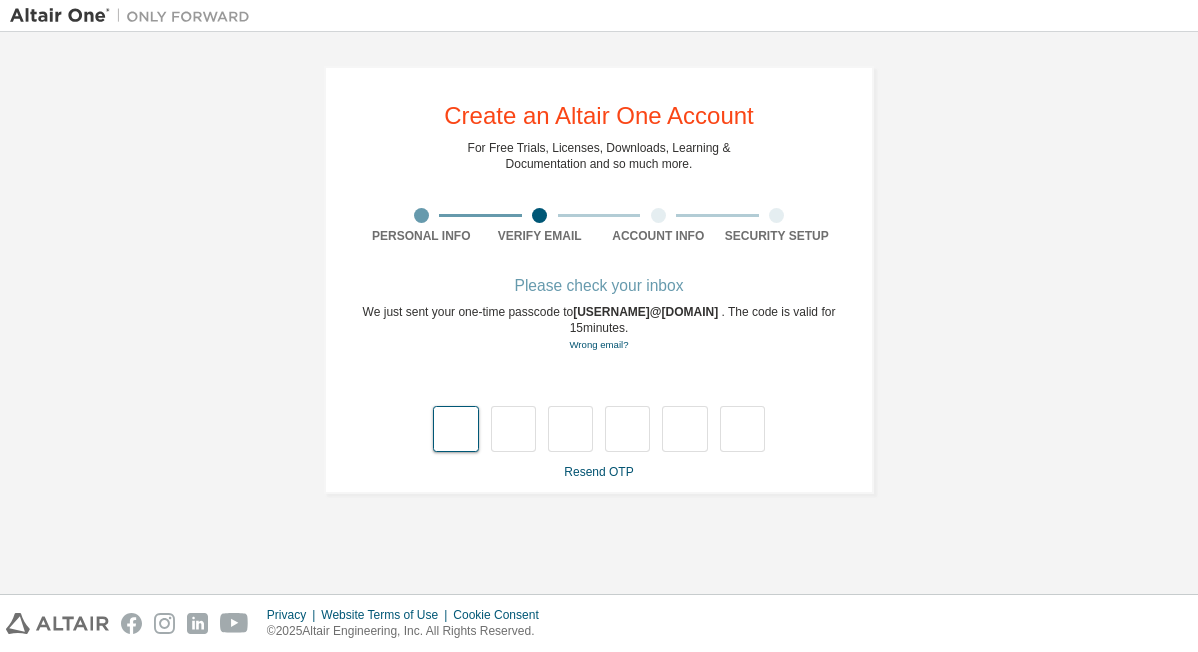 click at bounding box center [455, 429] 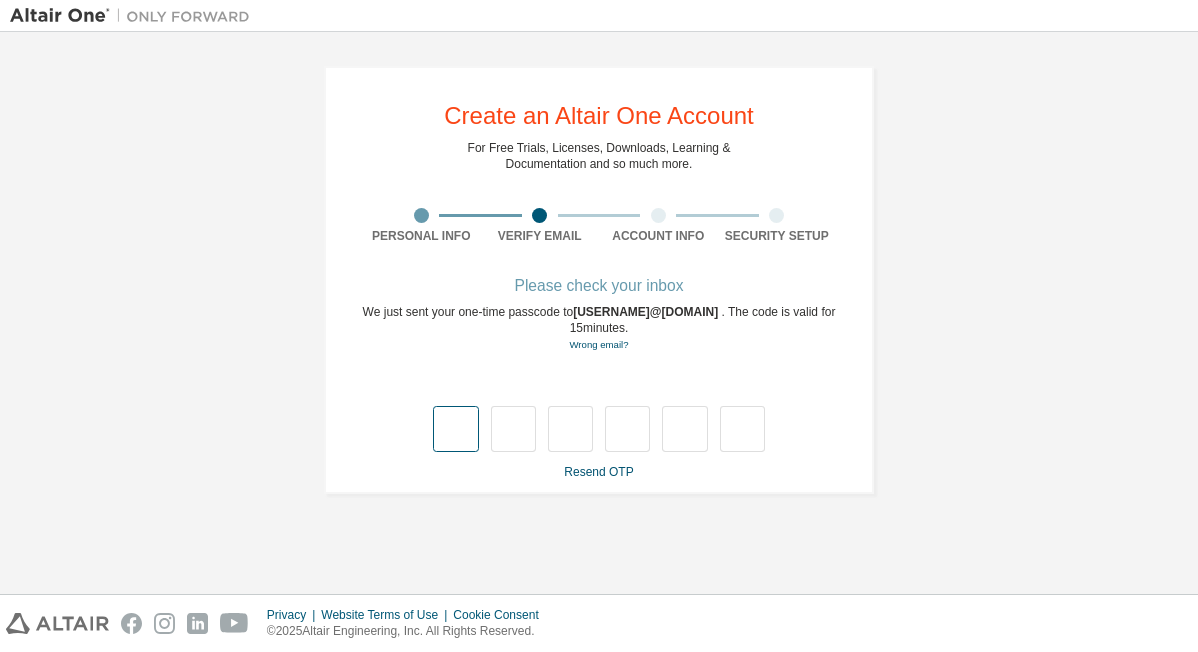 type on "*" 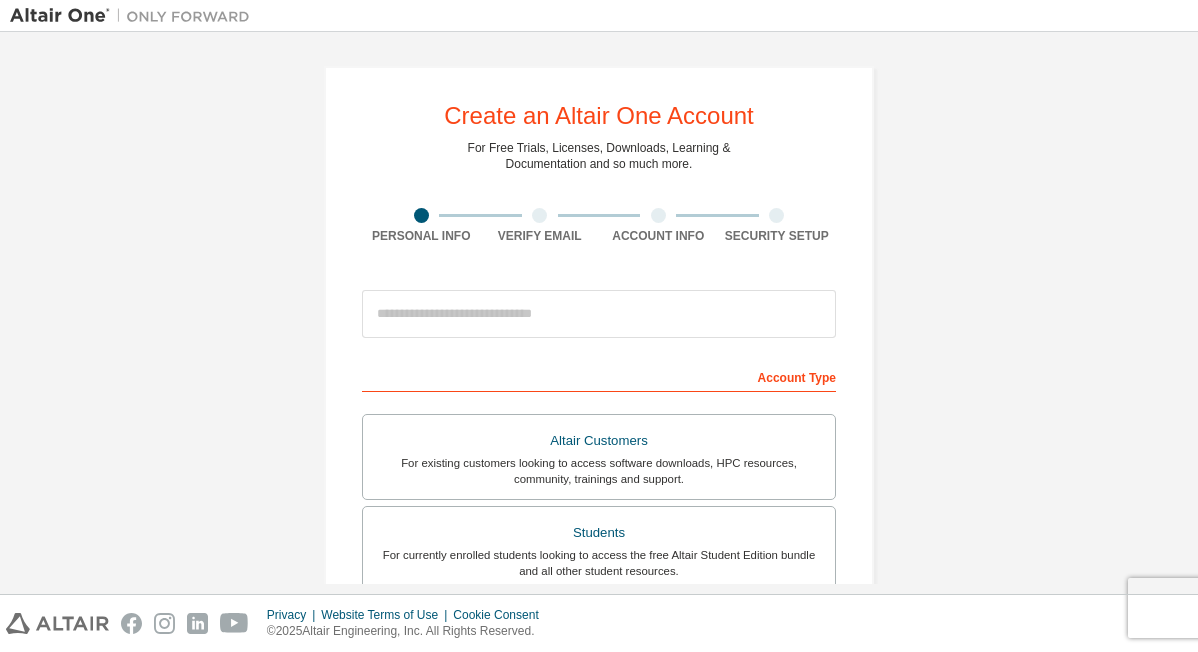 scroll, scrollTop: 0, scrollLeft: 0, axis: both 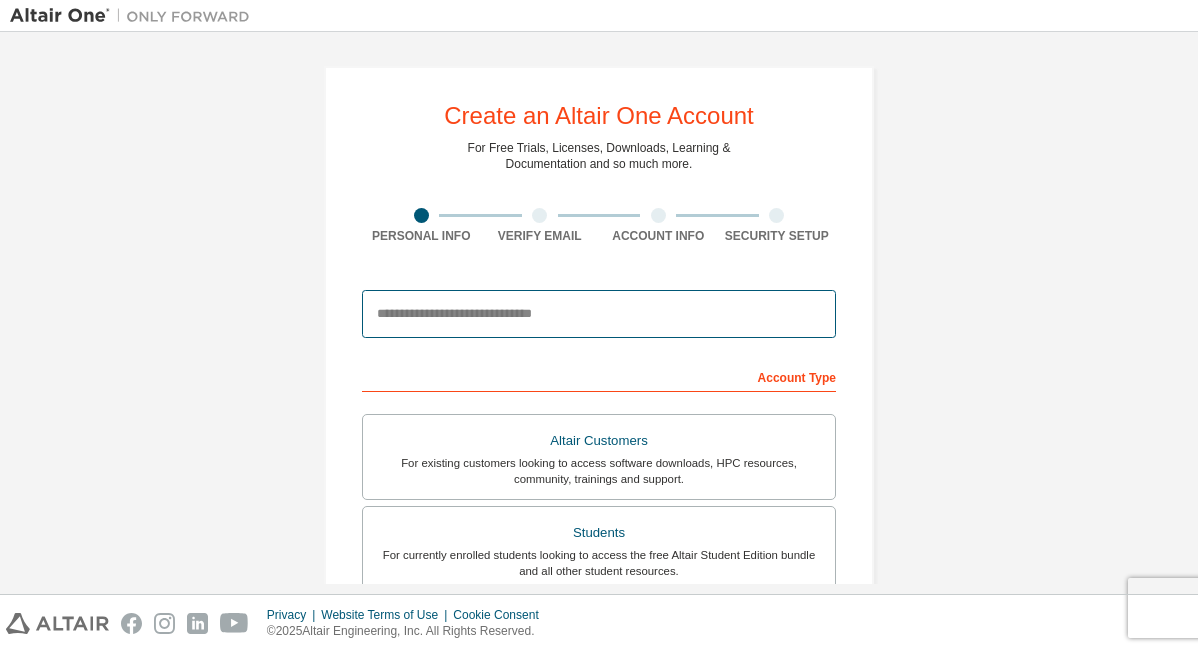 click at bounding box center [599, 314] 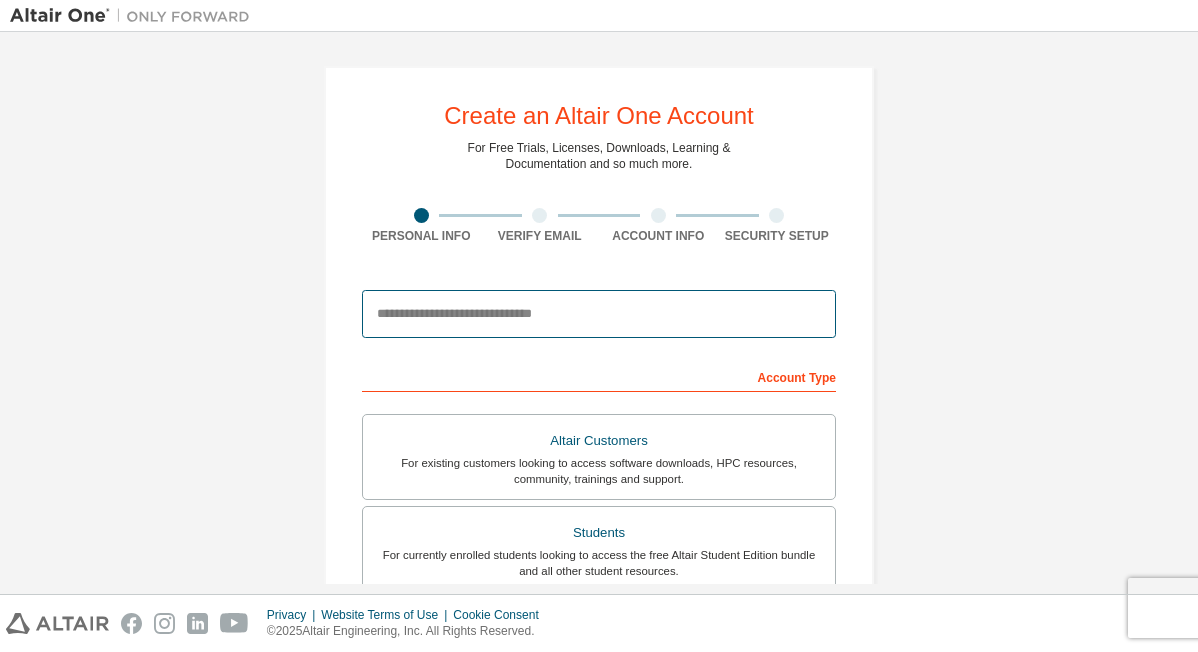 type on "**********" 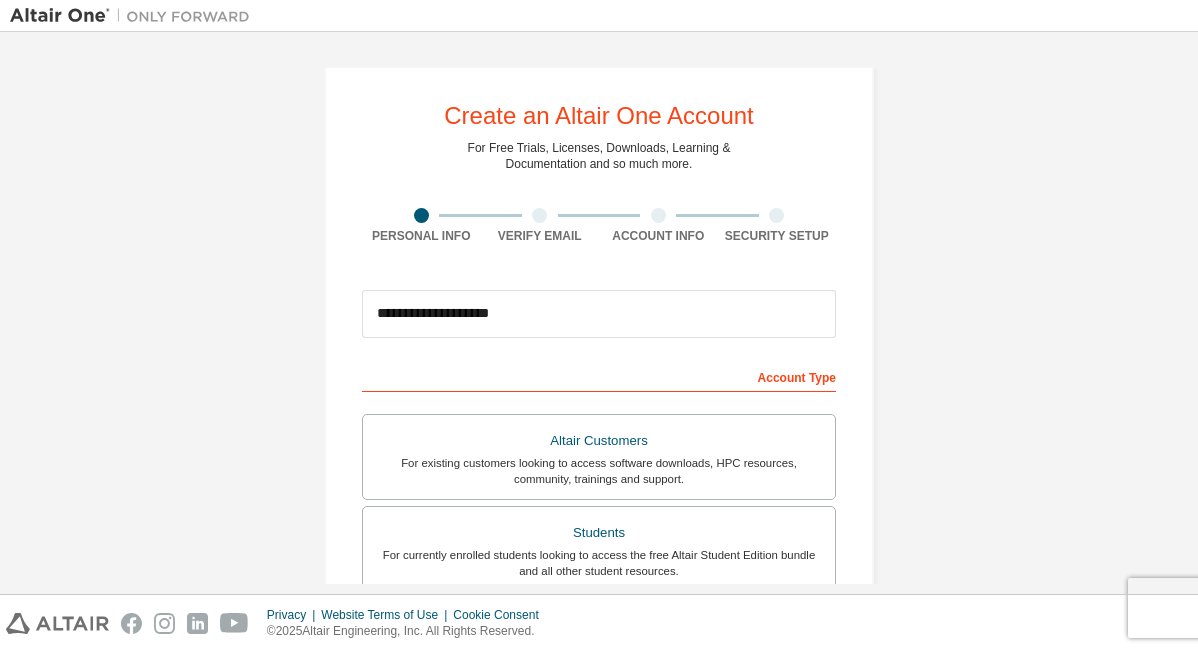 type on "****" 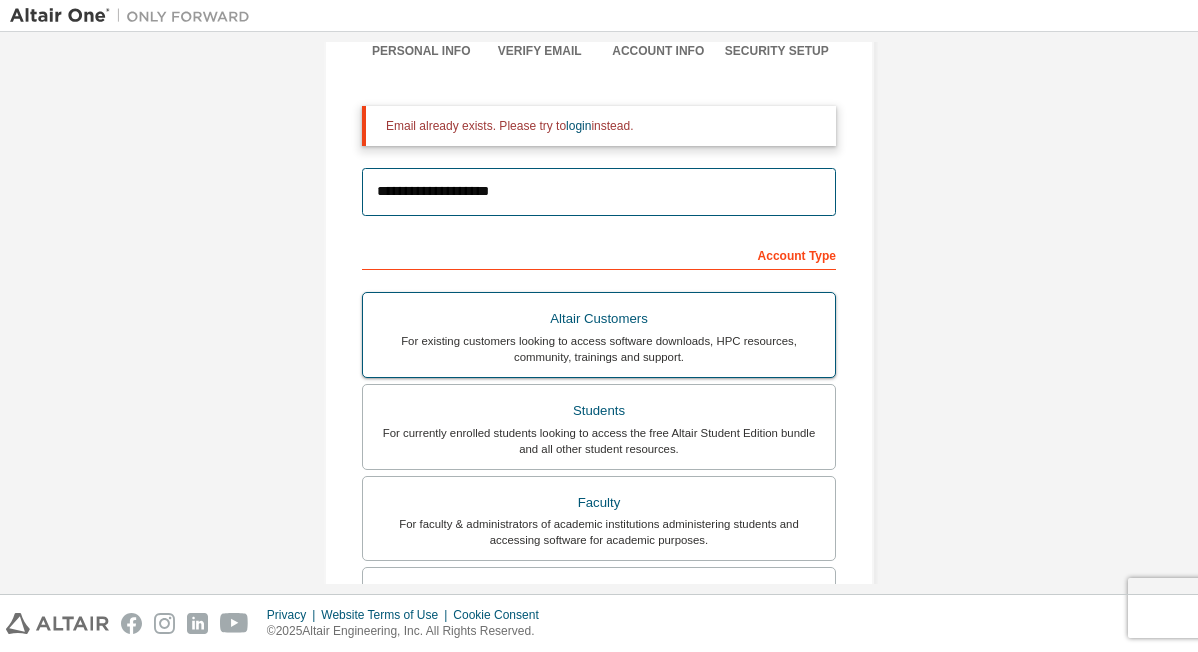 scroll, scrollTop: 400, scrollLeft: 0, axis: vertical 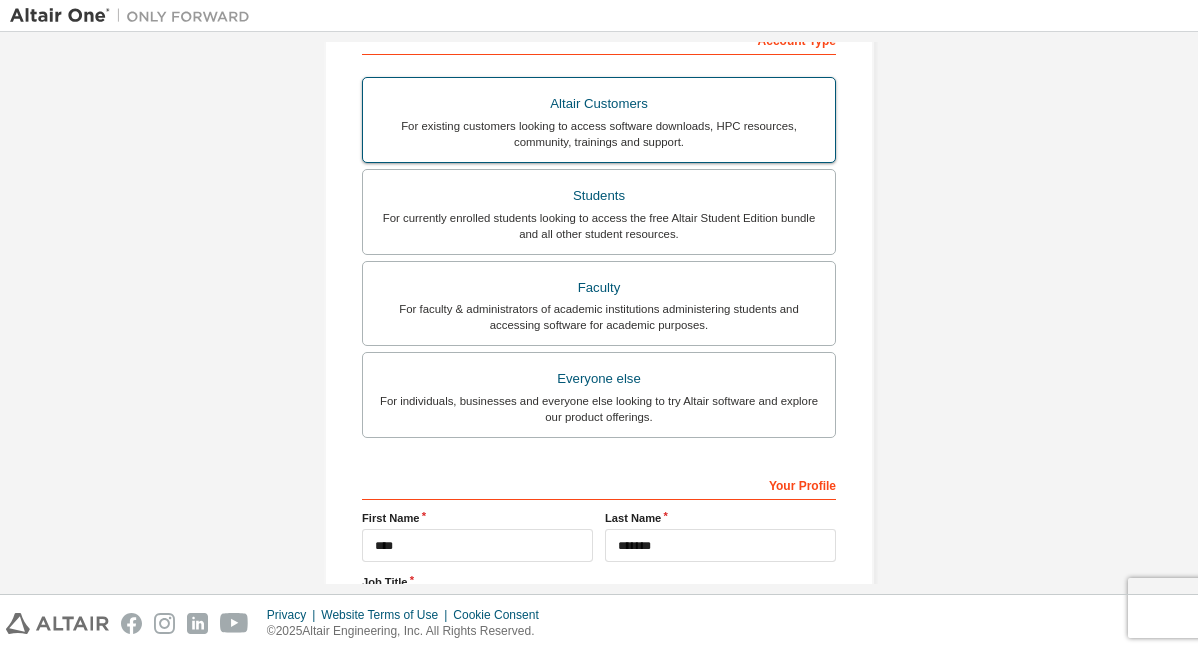 click on "For existing customers looking to access software downloads, HPC resources, community, trainings and support." at bounding box center [599, 134] 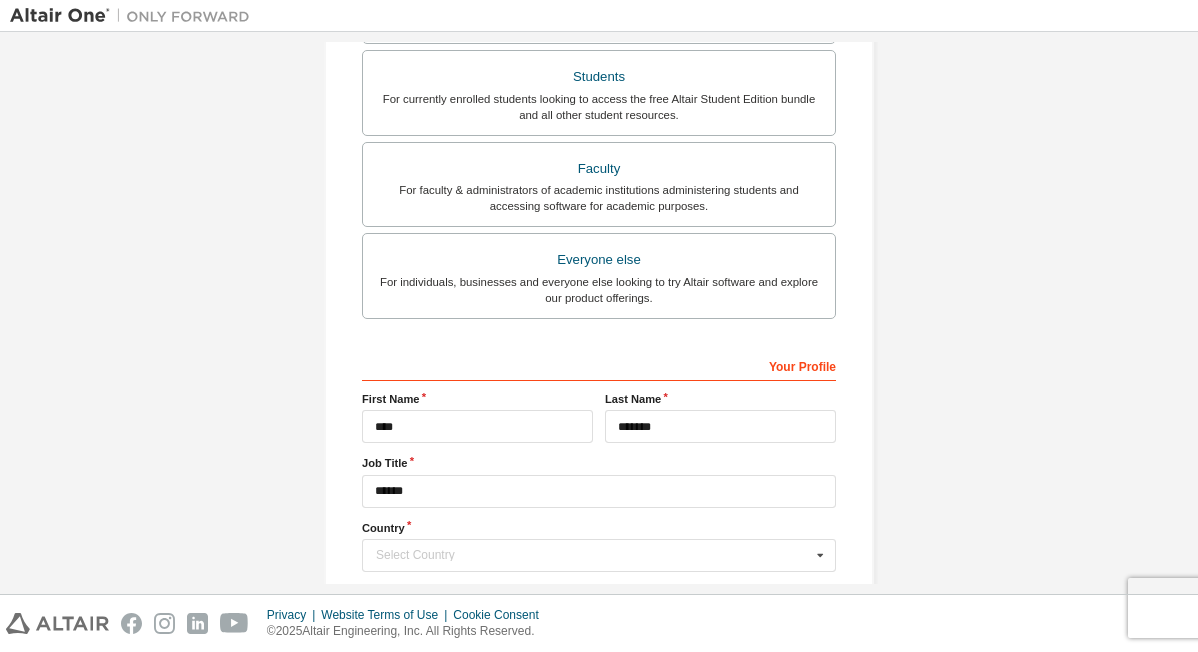 scroll, scrollTop: 639, scrollLeft: 0, axis: vertical 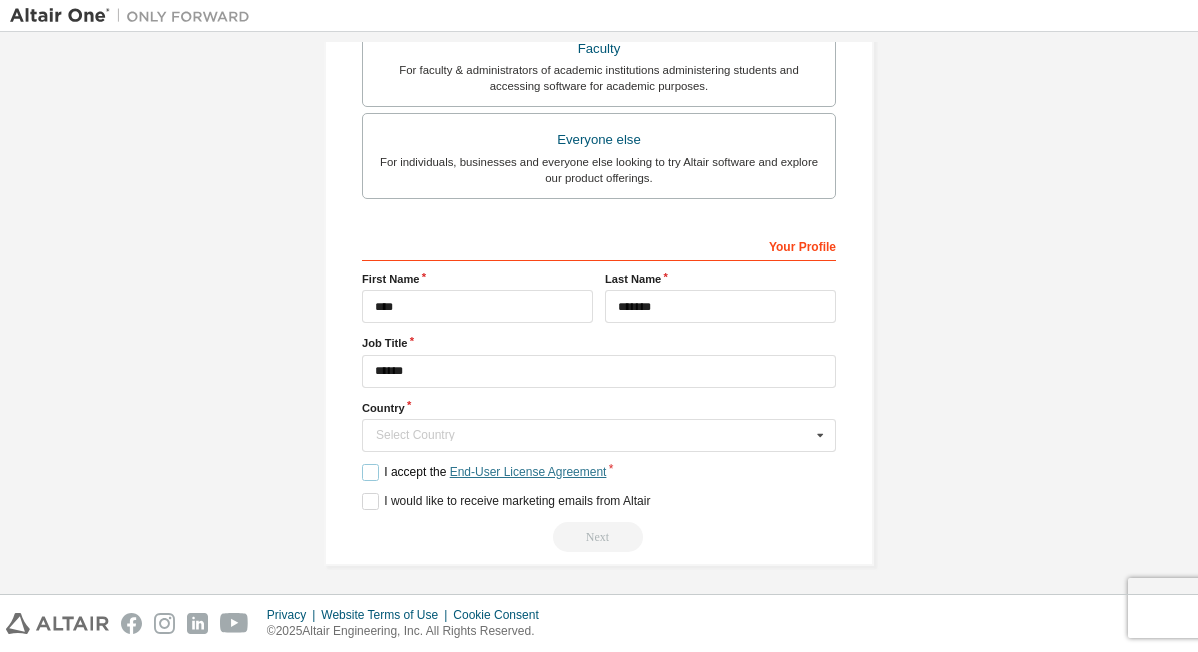 click on "End-User License Agreement" at bounding box center (528, 472) 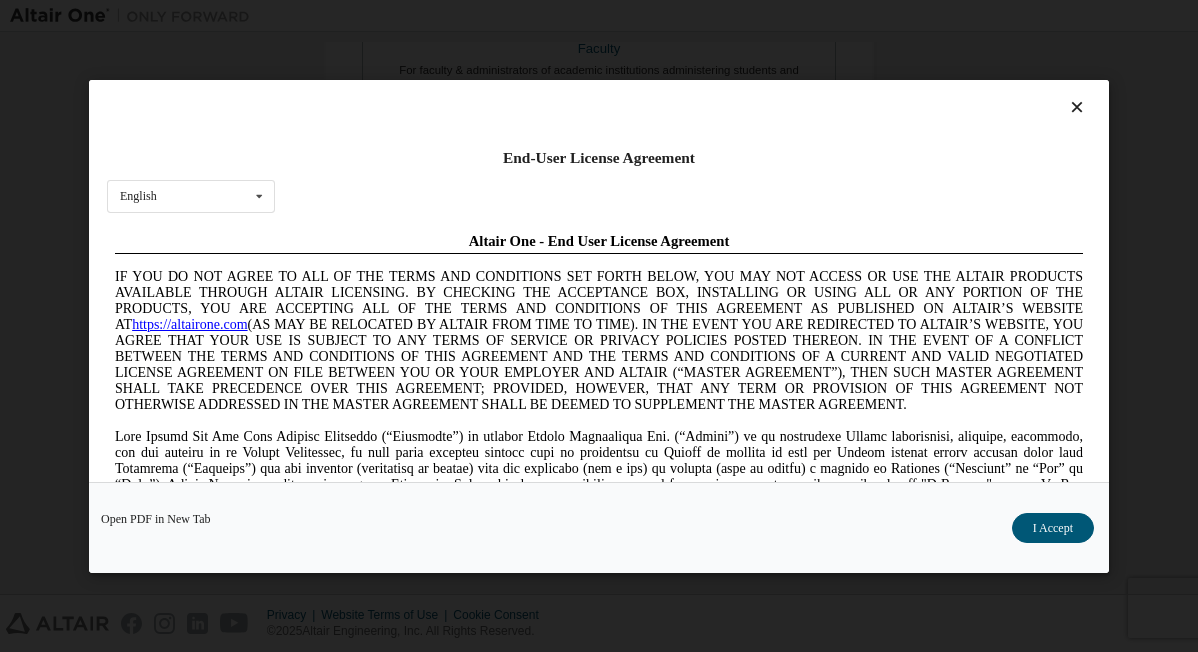 scroll, scrollTop: 0, scrollLeft: 0, axis: both 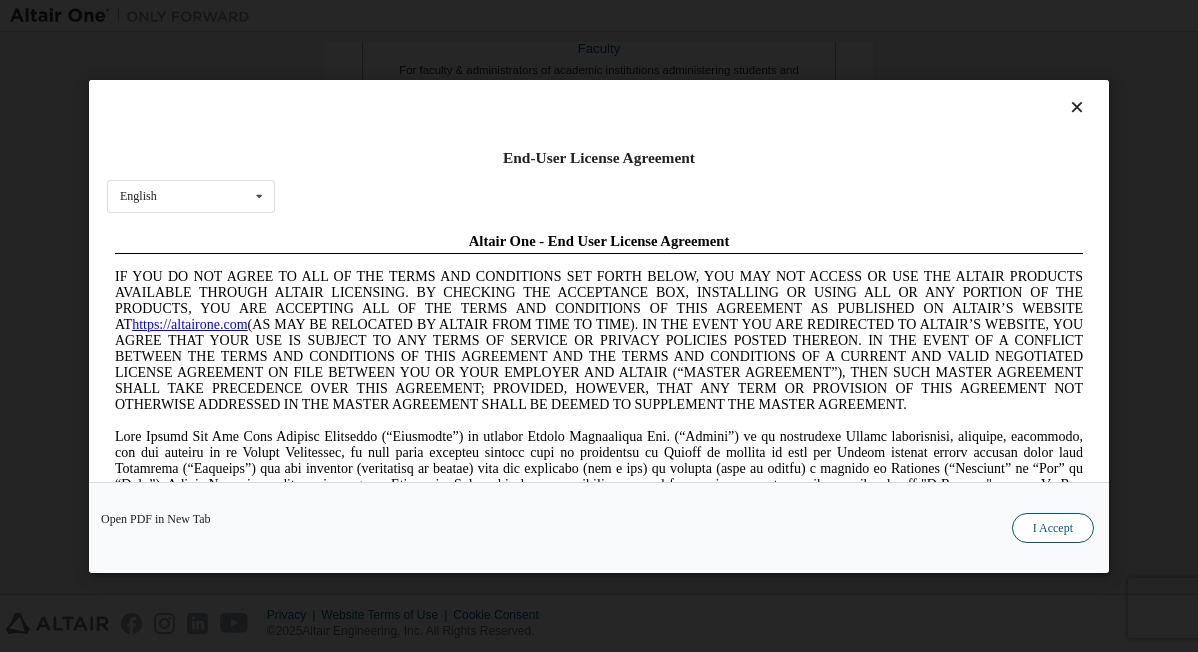 click on "I Accept" at bounding box center [1053, 527] 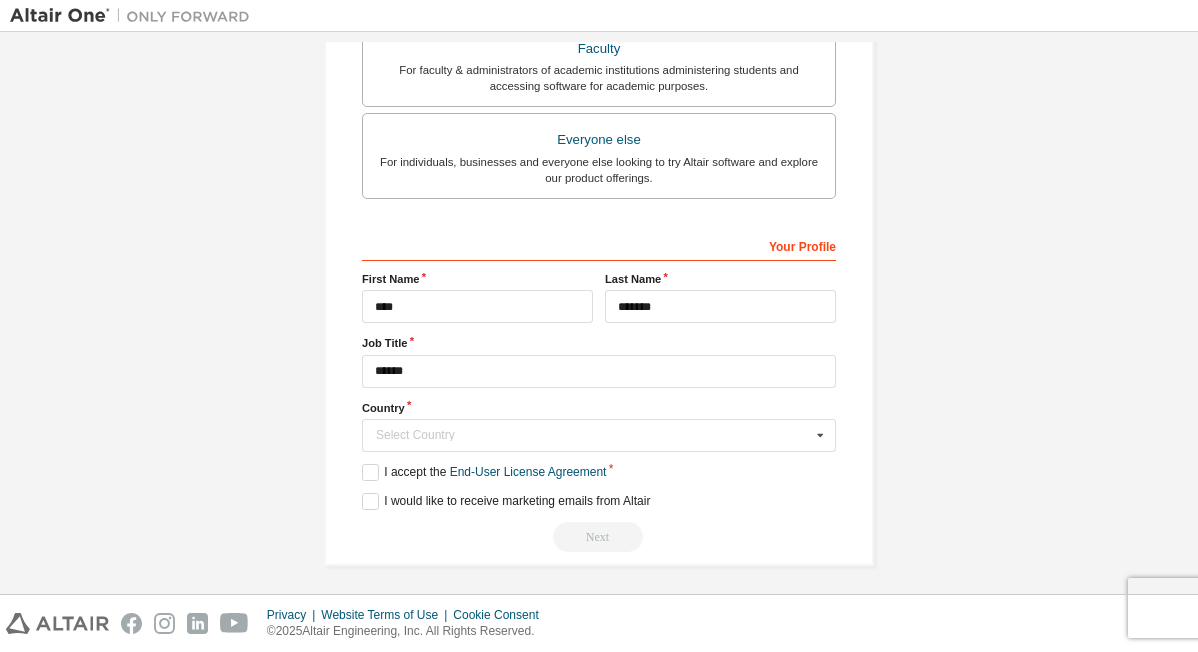 click on "Next" at bounding box center [599, 537] 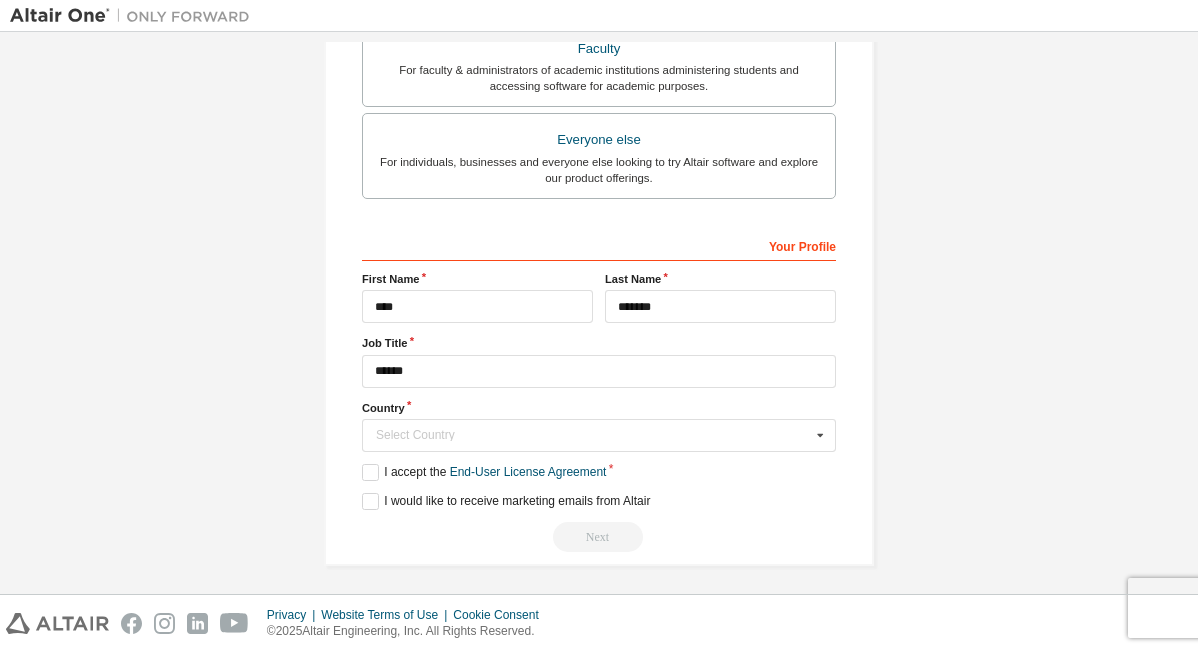 click on "Your Profile" at bounding box center [599, 245] 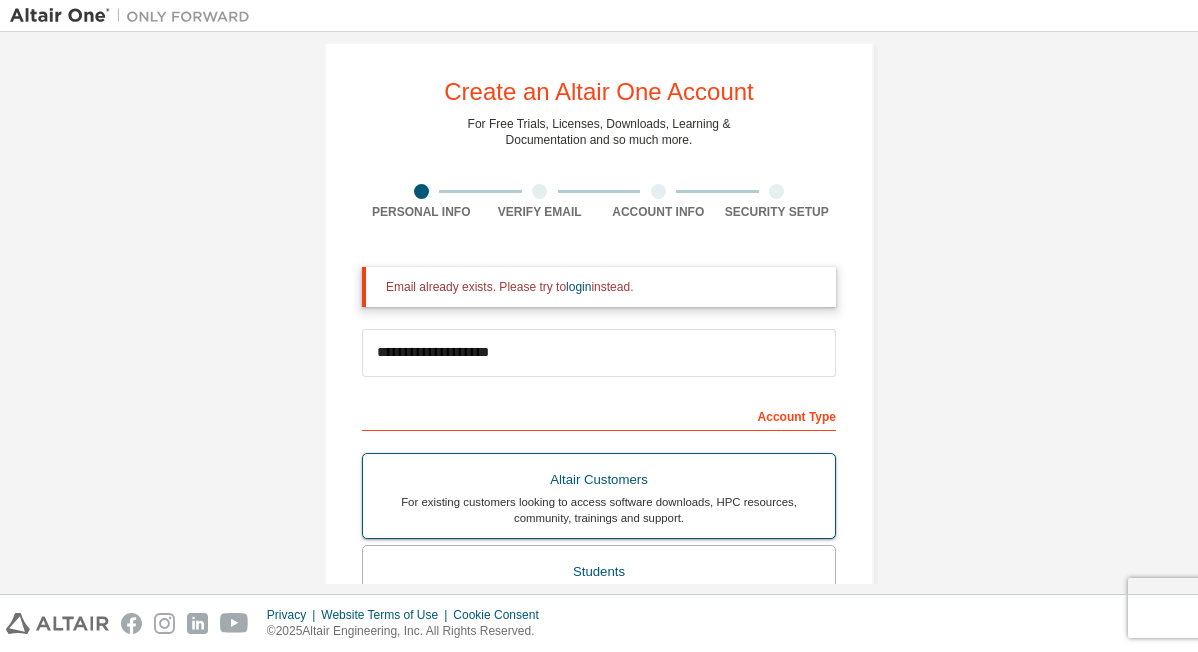 scroll, scrollTop: 0, scrollLeft: 0, axis: both 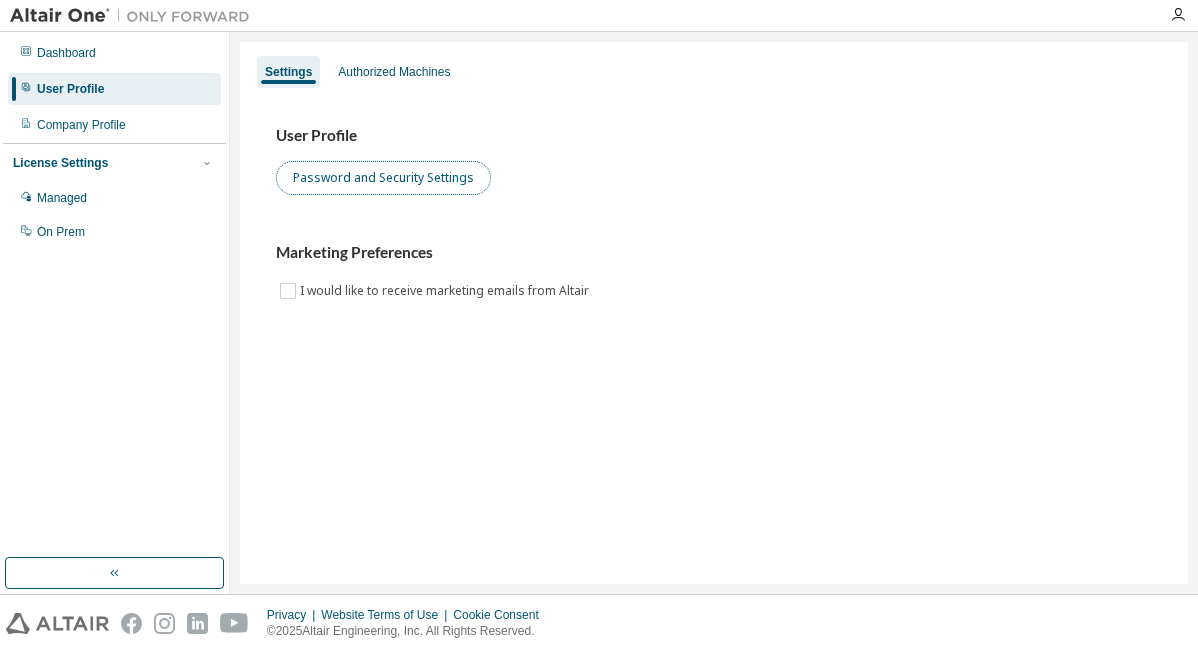 click on "Password and Security Settings" at bounding box center (383, 178) 